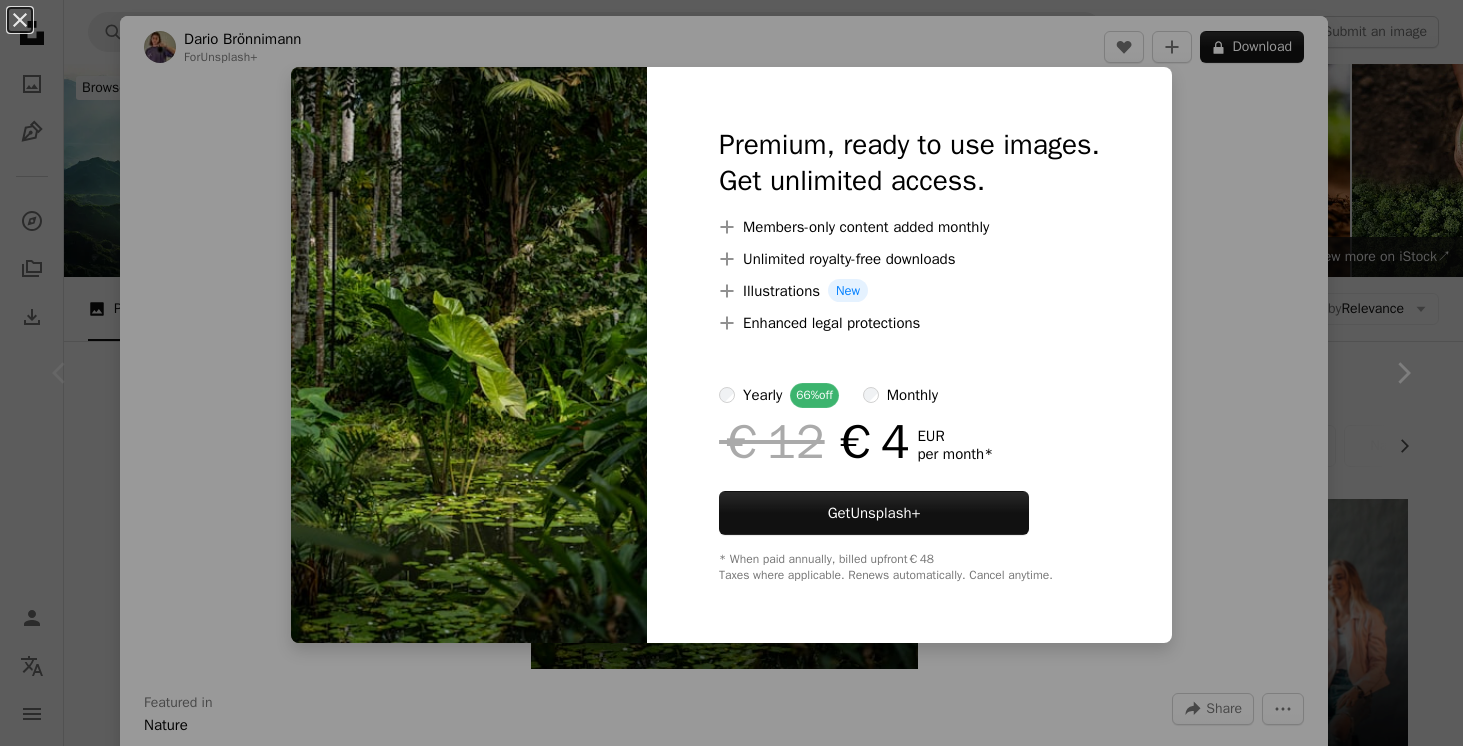 scroll, scrollTop: 114, scrollLeft: 0, axis: vertical 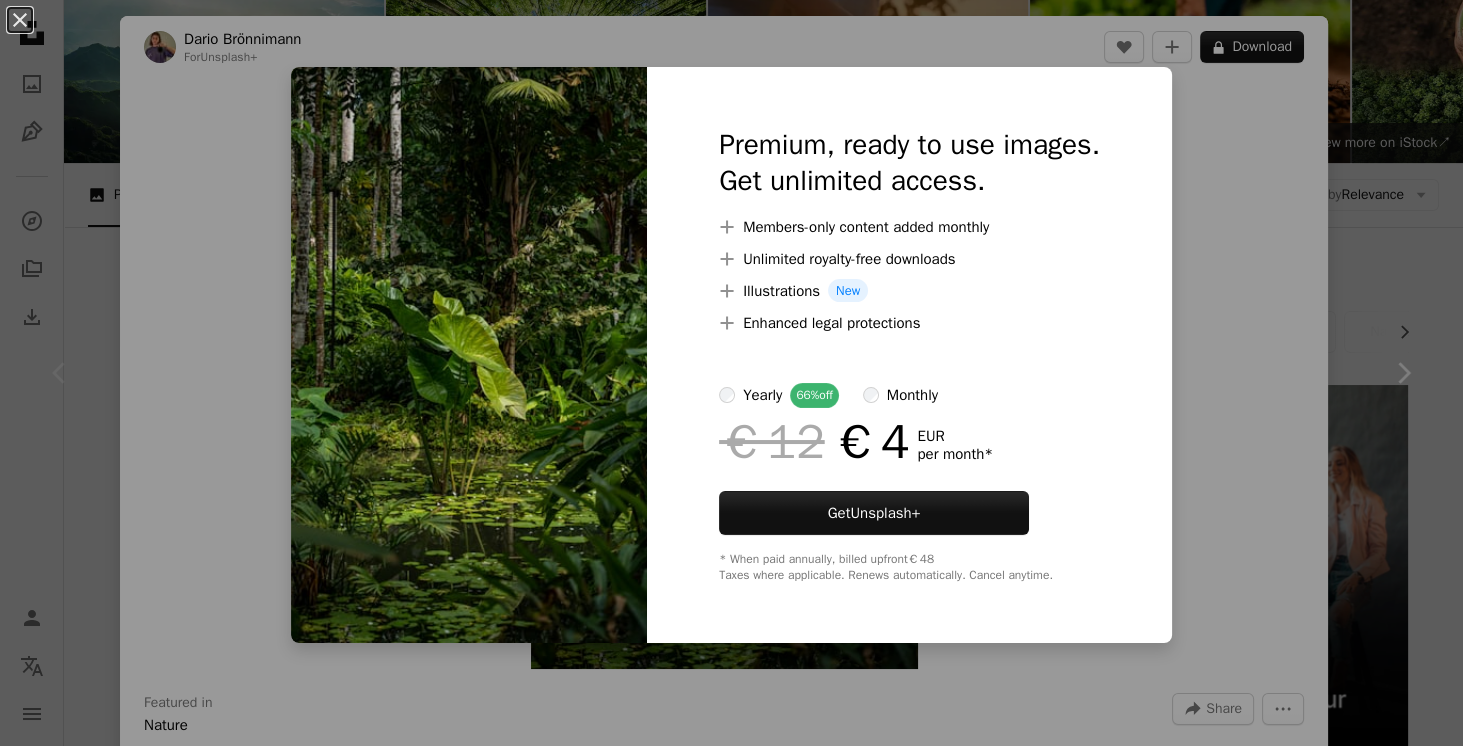 click on "An X shape Premium, ready to use images. Get unlimited access. A plus sign Members-only content added monthly A plus sign Unlimited royalty-free downloads A plus sign Illustrations  New A plus sign Enhanced legal protections yearly 66%  off monthly €12   €4 EUR per month * Get  Unsplash+ * When paid annually, billed upfront  €48 Taxes where applicable. Renews automatically. Cancel anytime." at bounding box center (731, 373) 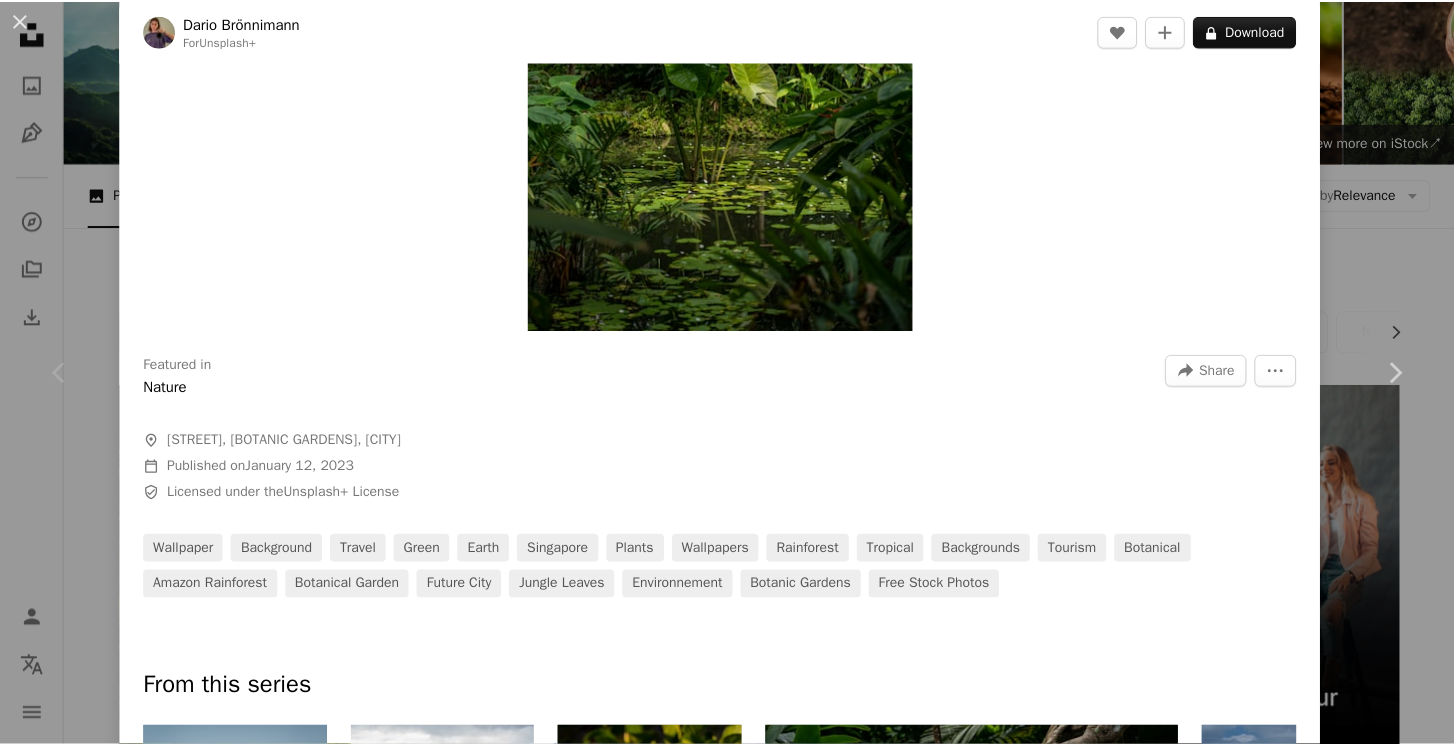 scroll, scrollTop: 342, scrollLeft: 0, axis: vertical 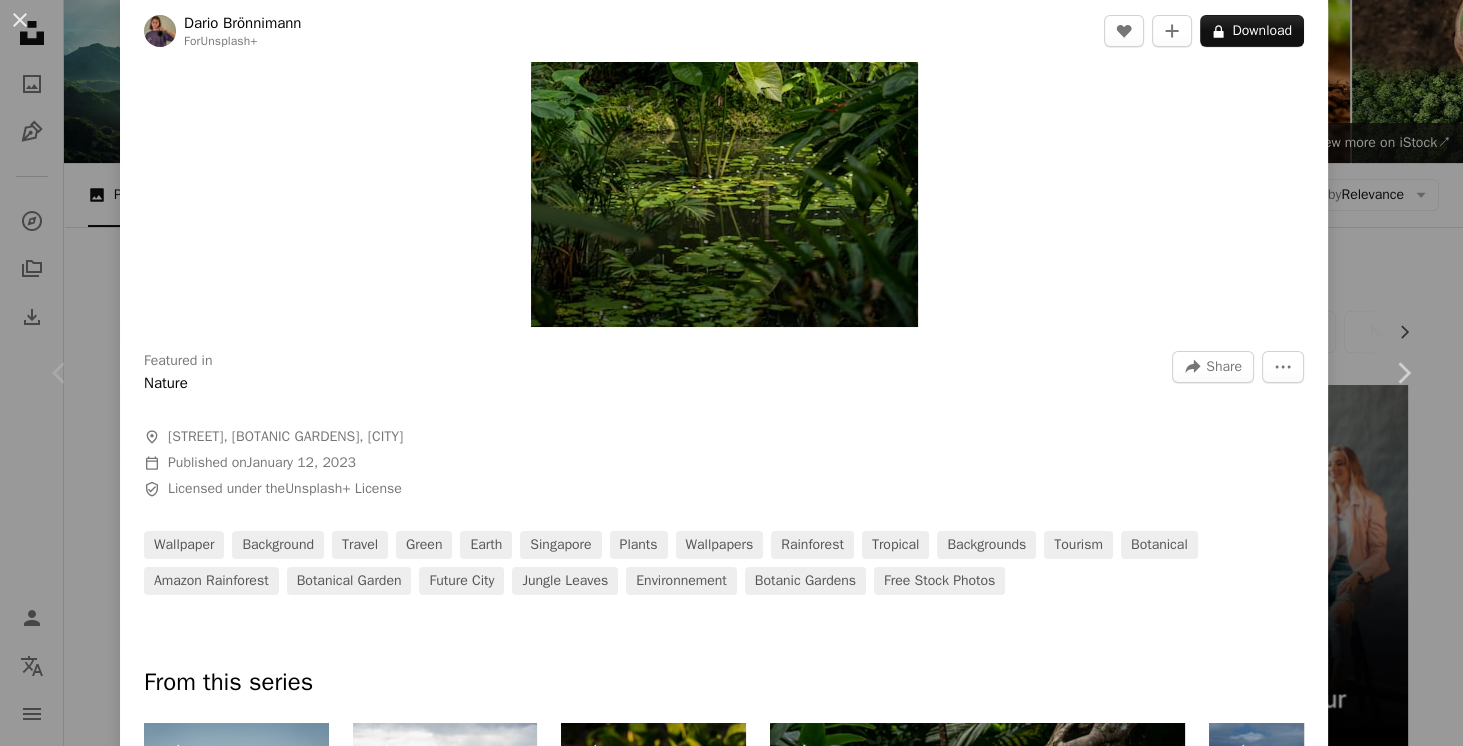 drag, startPoint x: 166, startPoint y: 439, endPoint x: 407, endPoint y: 448, distance: 241.16798 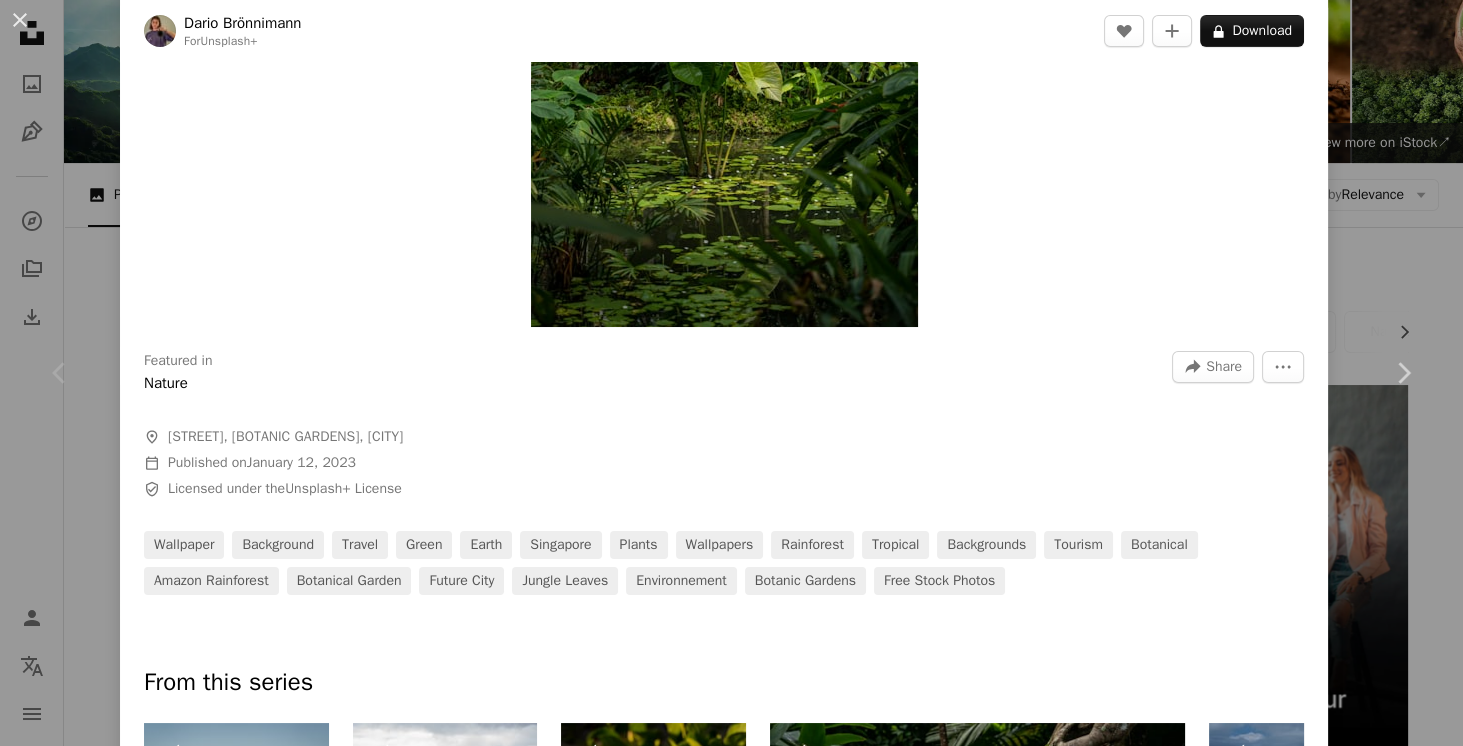 click on "An X shape Chevron left Chevron right [FIRST] [LAST] For Unsplash+ A heart A plus sign A lock Download Zoom in Featured in Nature A forward-right arrow Share More Actions A map marker [STREET], [BOTANIC GARDENS], [CITY] Calendar outlined Published on January 12, 2023 Safety Licensed under the Unsplash+ License wallpaper background travel green earth singapore plants wallpapers rainforest tropical backgrounds tourism botanical amazon rainforest botanical garden future city jungle leaves environnement botanic gardens Free stock photos From this series Chevron right Plus sign for Unsplash+ Plus sign for Unsplash+ Plus sign for Unsplash+ Plus sign for Unsplash+ Plus sign for Unsplash+ Related images Plus sign for Unsplash+ A heart A plus sign [FIRST] [LAST] For Unsplash+ A lock Download Plus sign for Unsplash+ A heart A plus sign [FIRST] [LAST] For Unsplash+ A lock Download Plus sign for Unsplash+ A heart A plus sign [FIRST] [LAST] For Unsplash+ A lock Download Plus sign for Unsplash+ For" at bounding box center (731, 373) 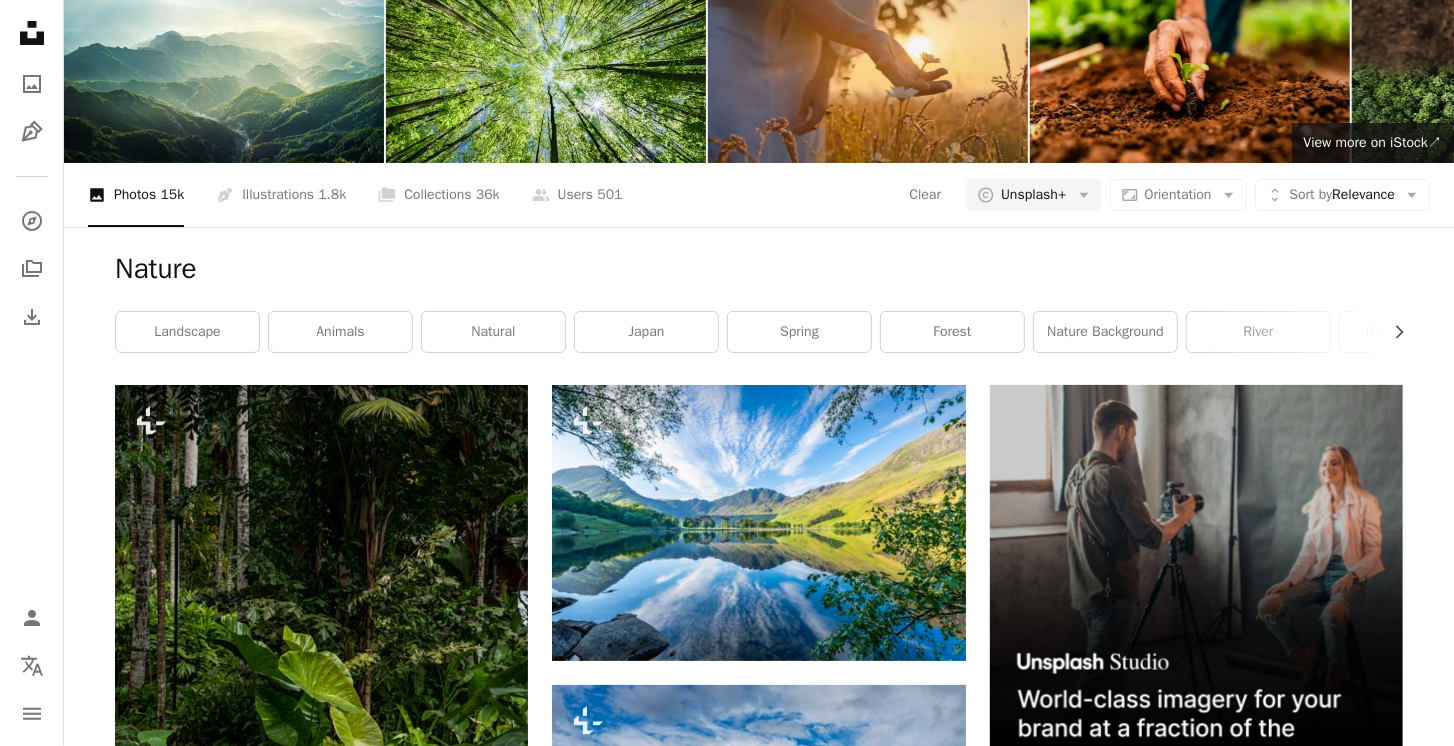 click on "Unsplash logo Unsplash Home" 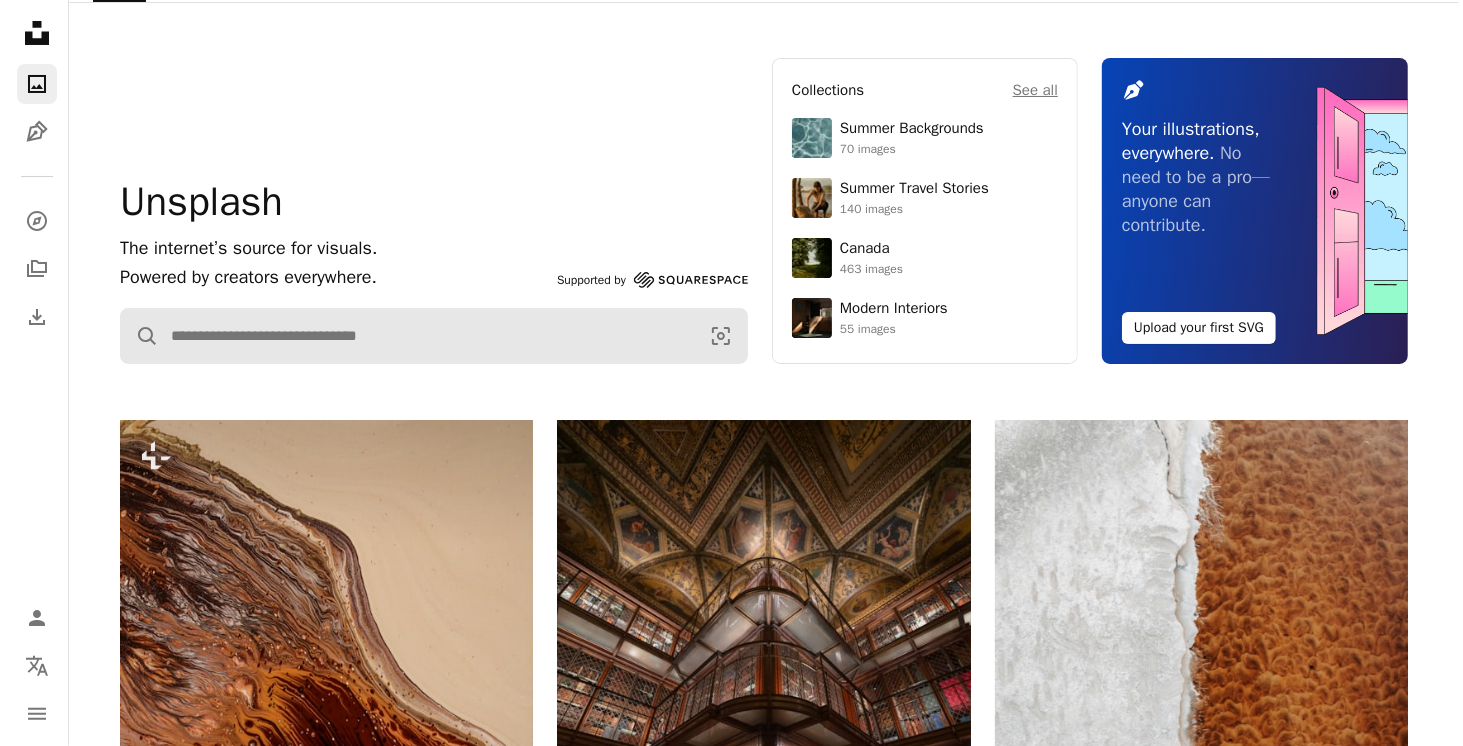 scroll, scrollTop: 0, scrollLeft: 0, axis: both 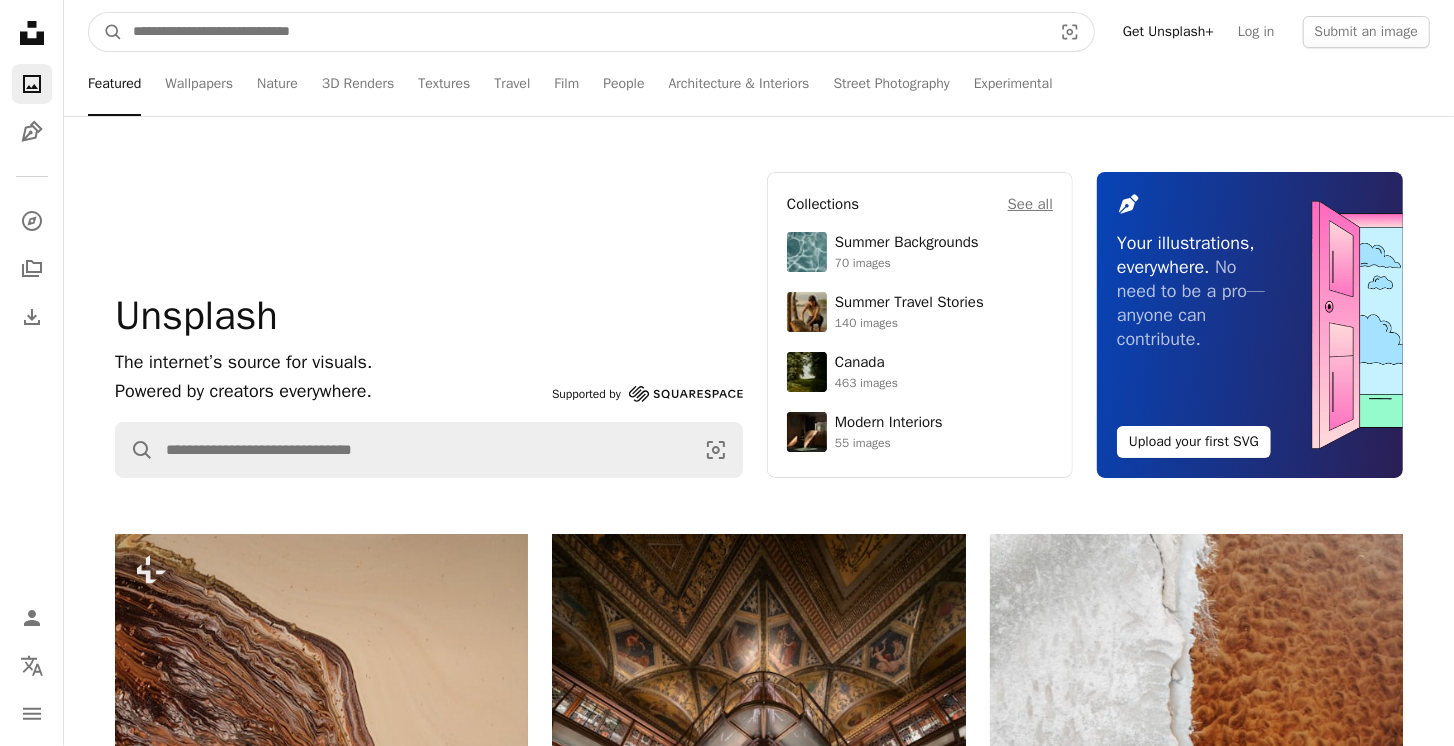 click at bounding box center [584, 32] 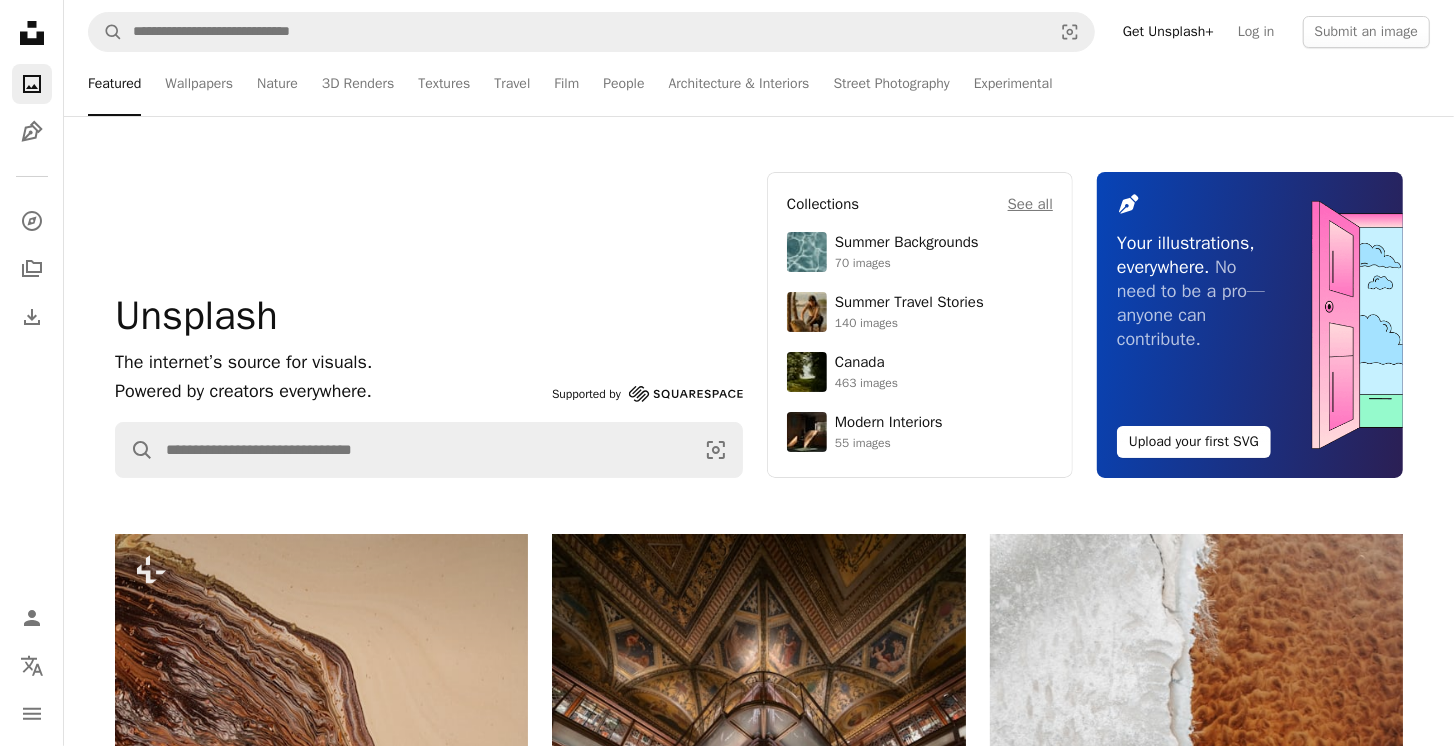 click on "Featured Wallpapers Nature 3D Renders Textures Travel Film People Architecture & Interiors Street Photography Experimental" at bounding box center (797, 84) 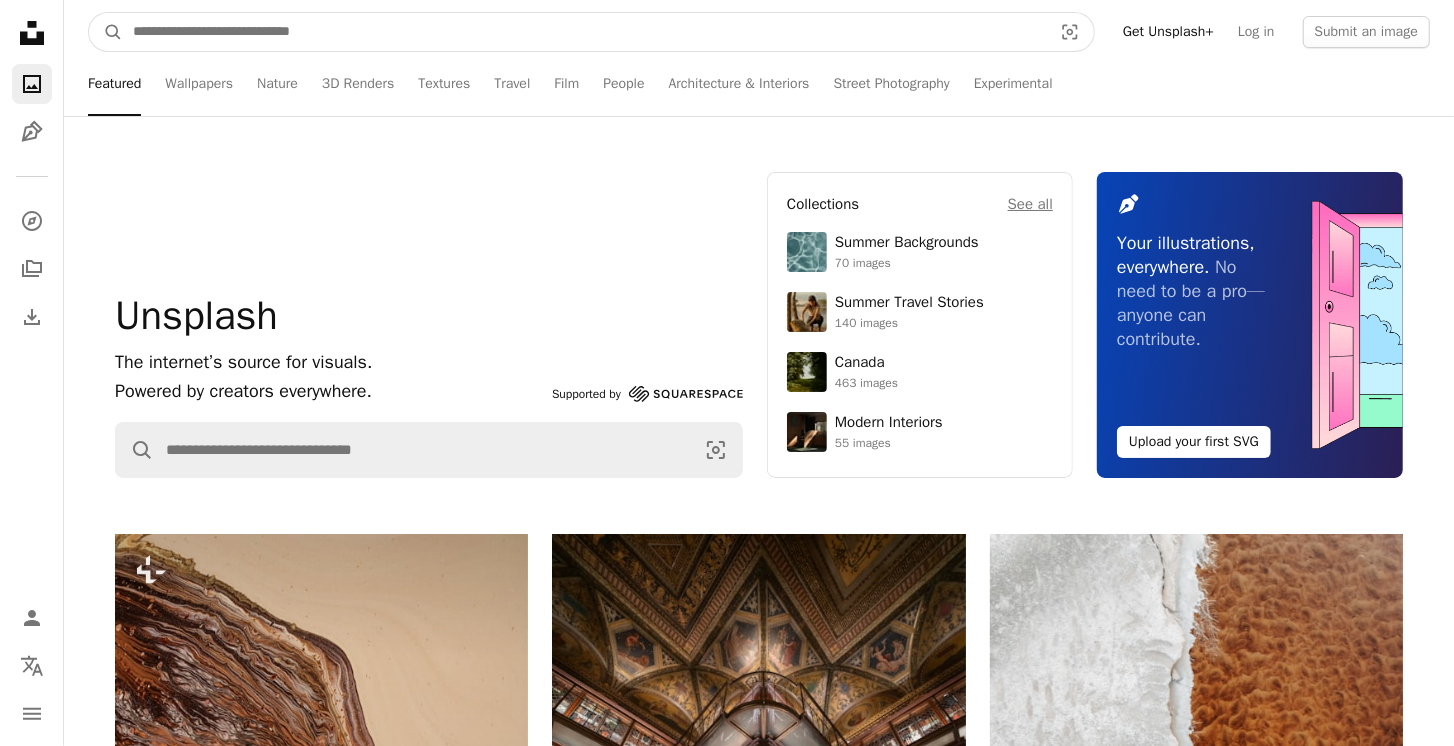 click at bounding box center [584, 32] 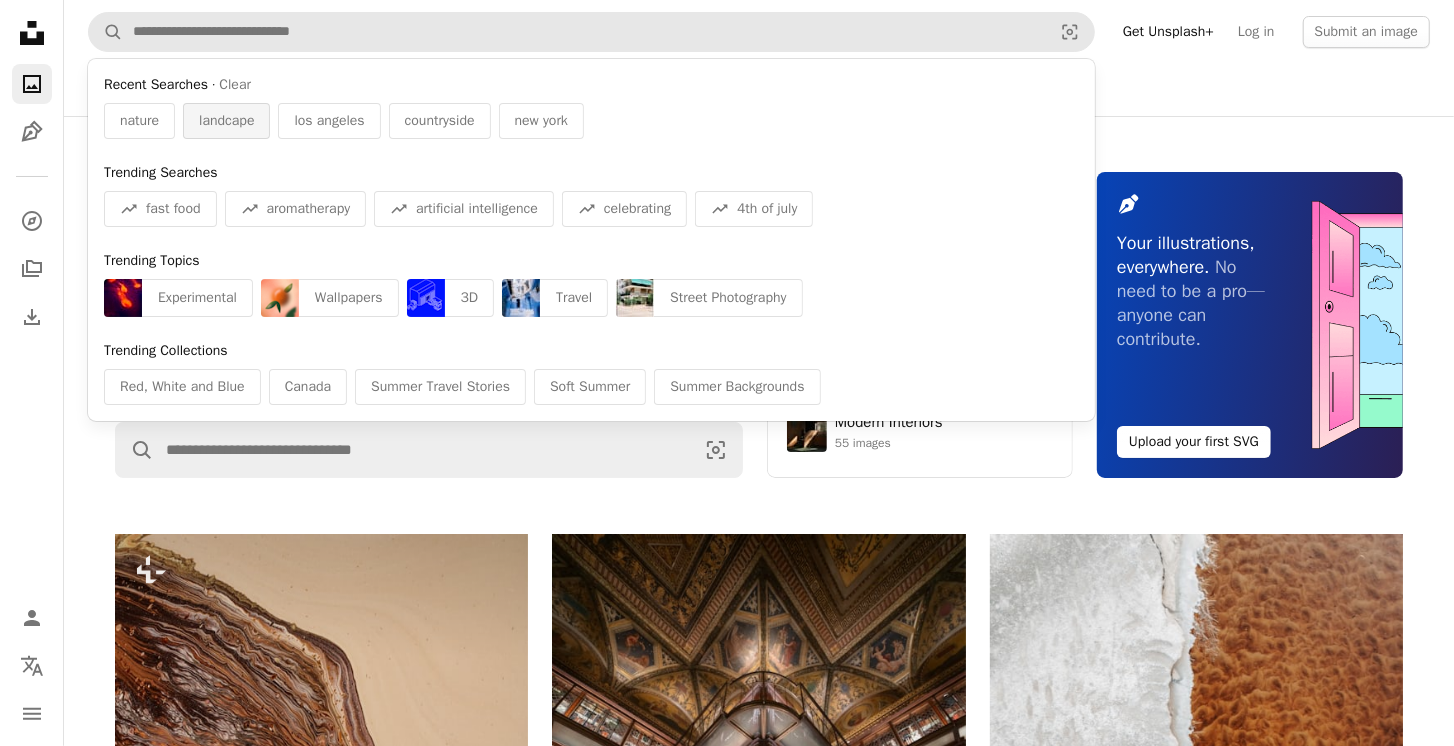 click on "landcape" at bounding box center (226, 121) 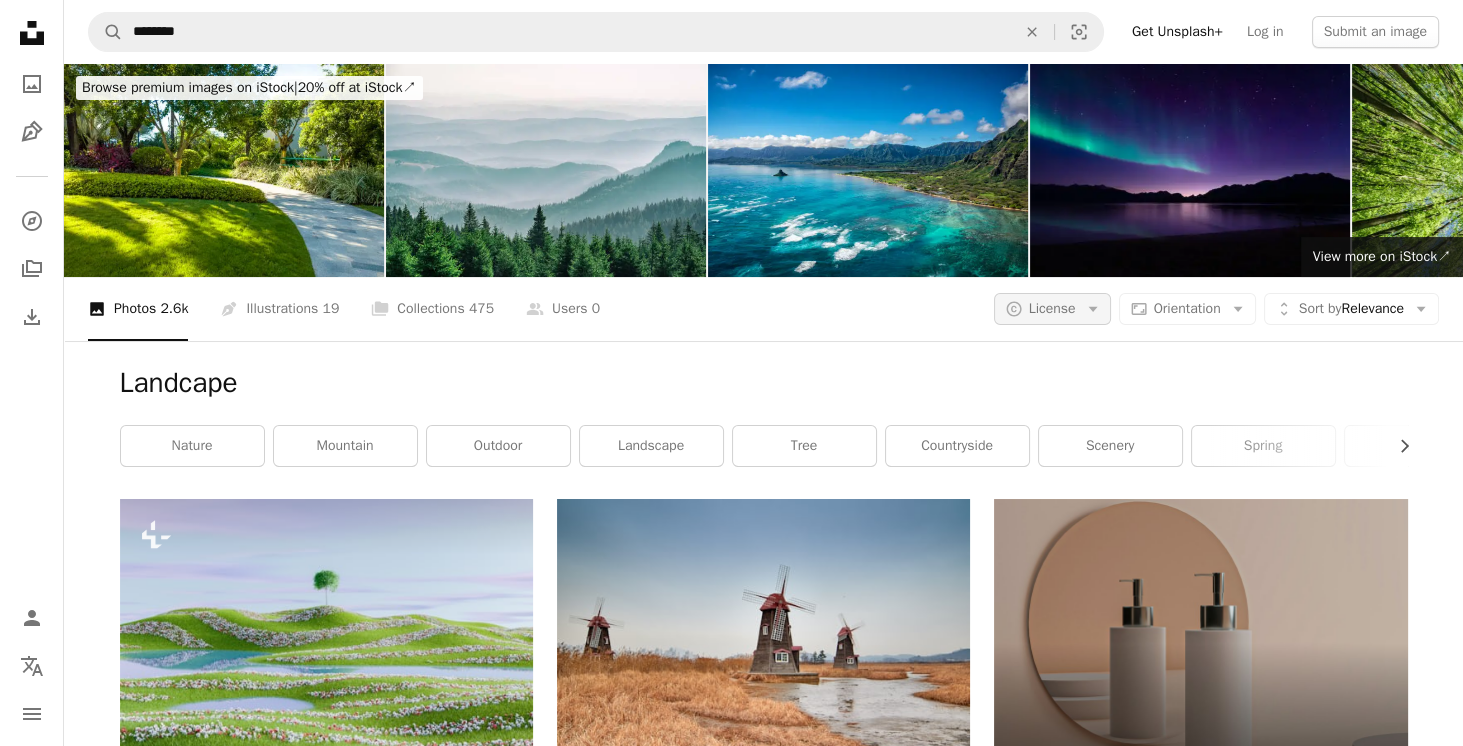 click on "License" at bounding box center [1052, 308] 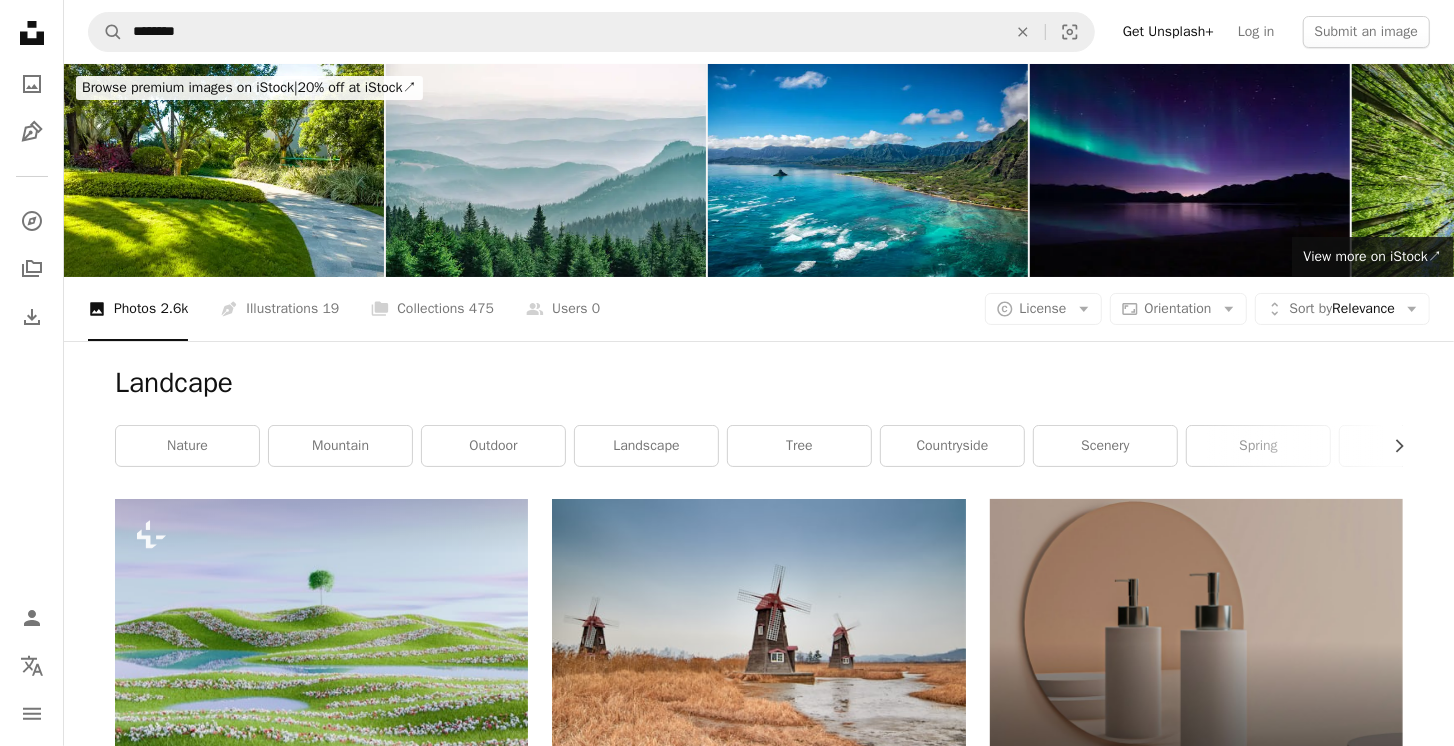 click on "Unsplash logo Unsplash Home A photo Pen Tool A compass A stack of folders Download Person Localization icon navigation menu A magnifying glass ******** An X shape Visual search Get Unsplash+ Log in Submit an image Browse premium images on iStock | 20% off at iStock ↗ Browse premium images on iStock 20% off at iStock ↗ View more ↗ View more on iStock ↗ A photo Photos 2.6k Pen Tool Illustrations 19 A stack of folders Collections 475 A group of people Users 0 A copyright icon © License Arrow down Aspect ratio Orientation Arrow down Unfold Sort by Relevance Arrow down Filters Filters Landcape Chevron right nature mountain outdoor landscape tree countryside scenery spring flower season art hill Plus sign for Unsplash+ A heart A plus sign [FIRST] [LAST] For Unsplash+ A lock Download A heart A plus sign [FIRST] [LAST] Available for hire A checkmark inside of a circle Arrow pointing down Plus sign for Unsplash+ A heart A plus sign A Chosen Soul For Unsplash+ A lock Download A heart A heart" at bounding box center (727, 2035) 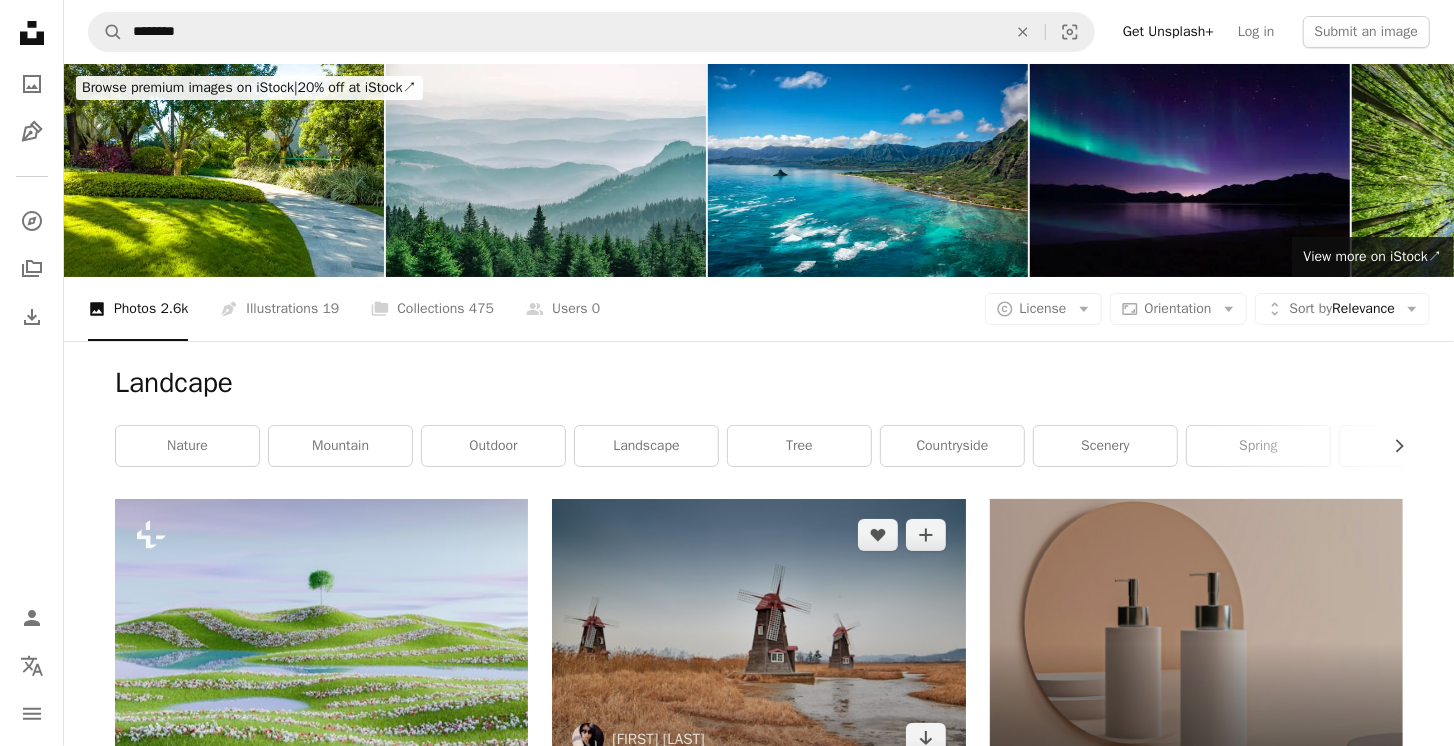 click at bounding box center (758, 636) 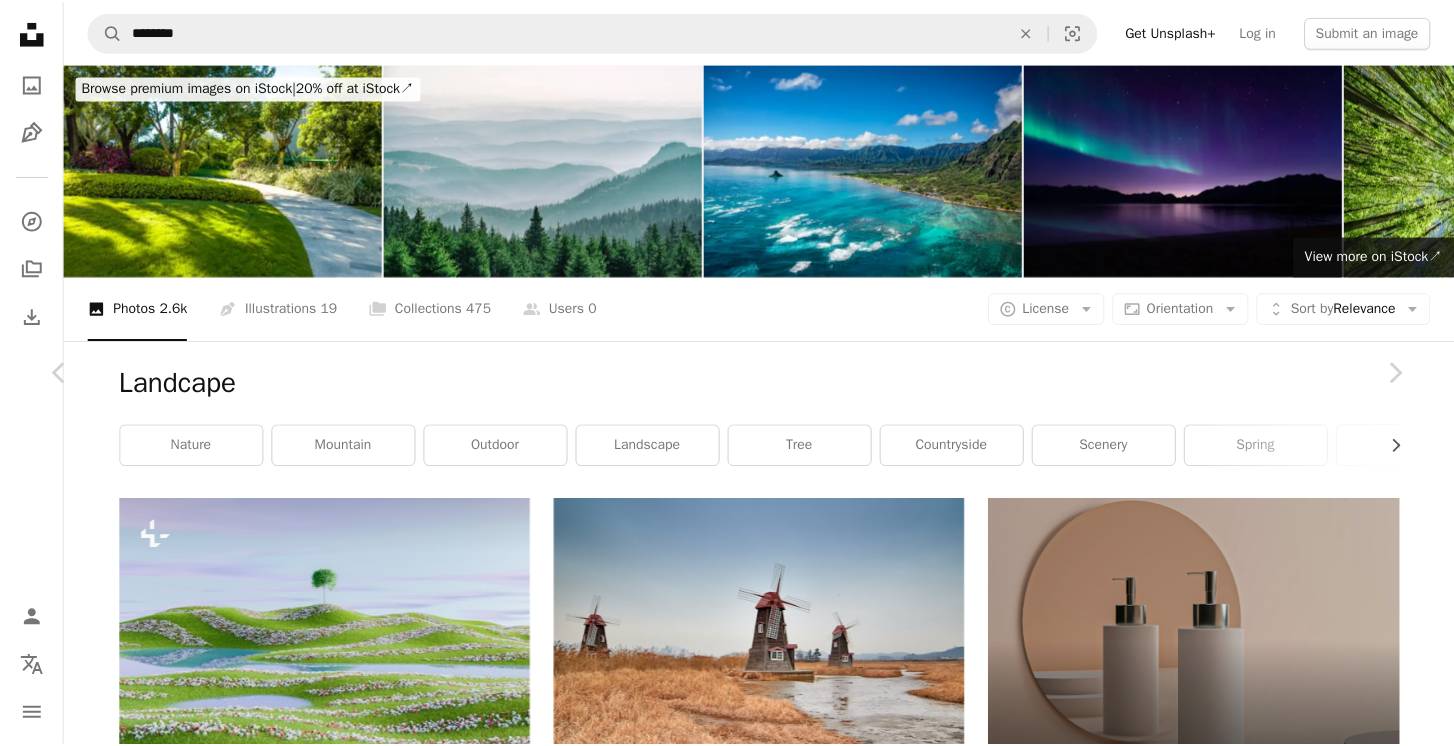 scroll, scrollTop: 0, scrollLeft: 0, axis: both 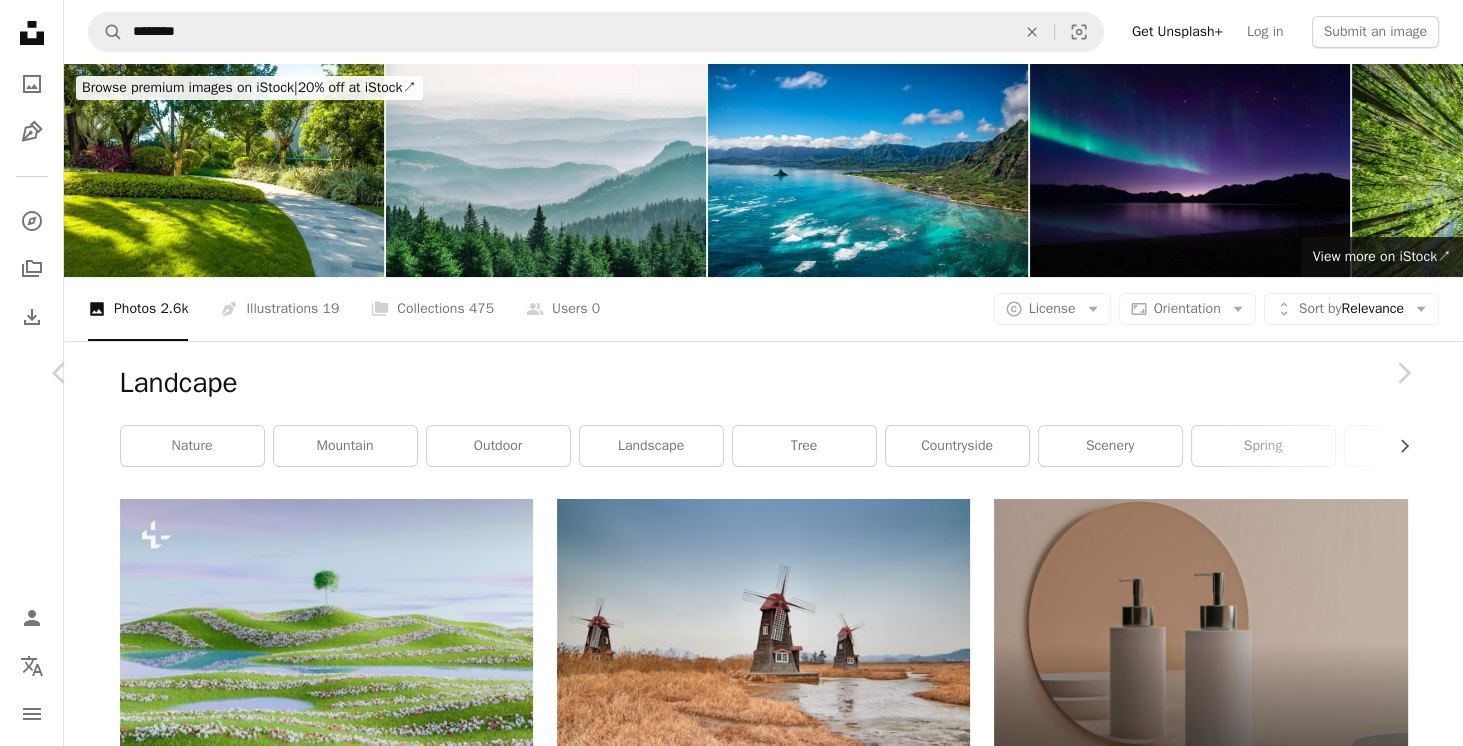 click on "An X shape Chevron left Chevron right [FIRST] [LAST] sarahleejs A heart A plus sign Download free Chevron down Zoom in Views 1,124,269 Downloads 9,533 Featured in Photos A forward-right arrow Share Info icon Info More Actions Three windmill were there in the middle of [PARK_NAME] in [COUNTRY]. A map marker [PARK_NAME], [COUNTRY] Calendar outlined Published on June 25, 2018 Camera Canon, EOS 7D Mark II Safety Free to use under the Unsplash License vintage farm peace korea farming countryside wheat scenic peaceful wheat field windmill rural filed landcape building grey south korea outdoors machine wind turbine Public domain images Browse premium related images on iStock | Save 20% with code UNSPLASH20 View more on iStock ↗ Related images A heart A plus sign aref akminasi Arrow pointing down A heart A plus sign Hendrik Kuterman Arrow pointing down A heart A plus sign Mathew Schwartz Arrow pointing down A heart A plus sign Lucas van Oort Arrow pointing down A heart A plus sign AXP Photography For" at bounding box center [731, 4443] 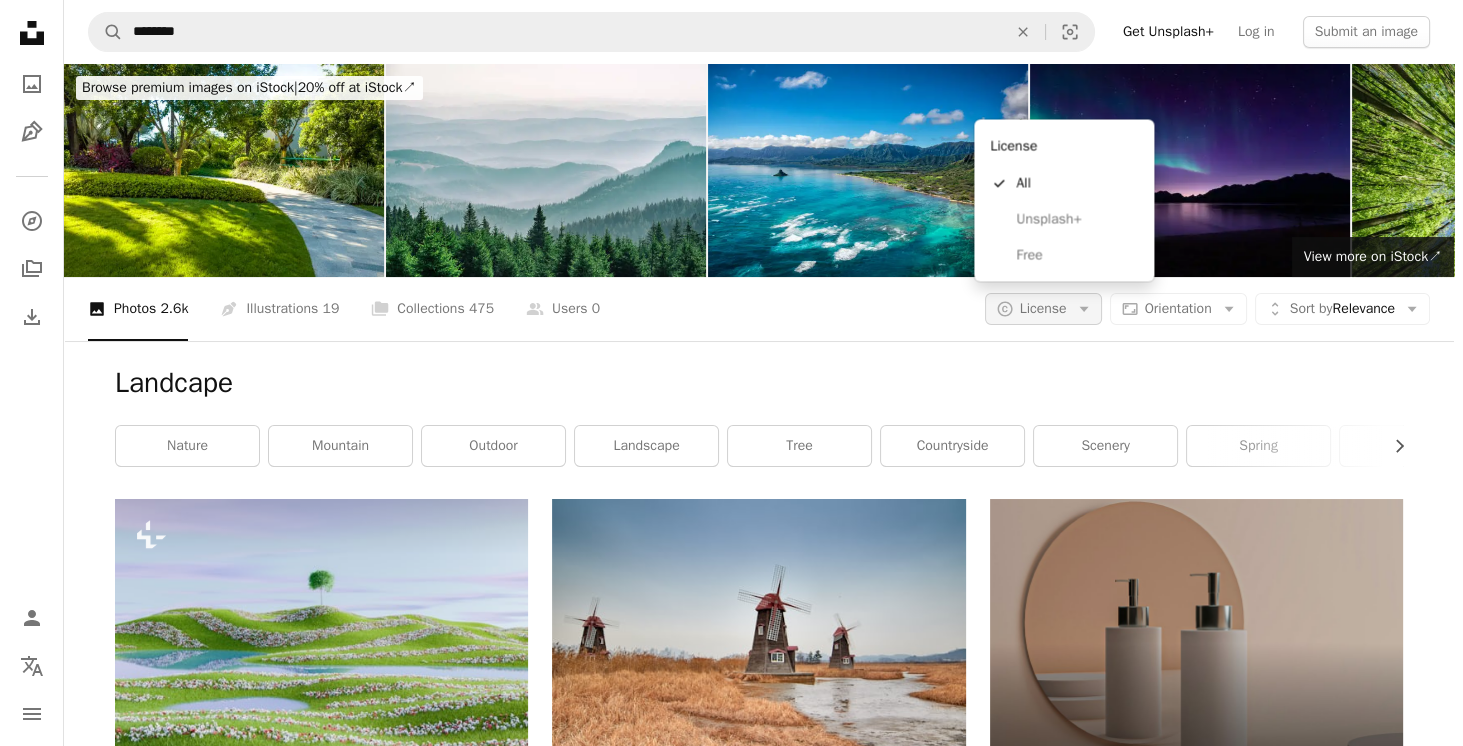 click on "License" at bounding box center [1043, 308] 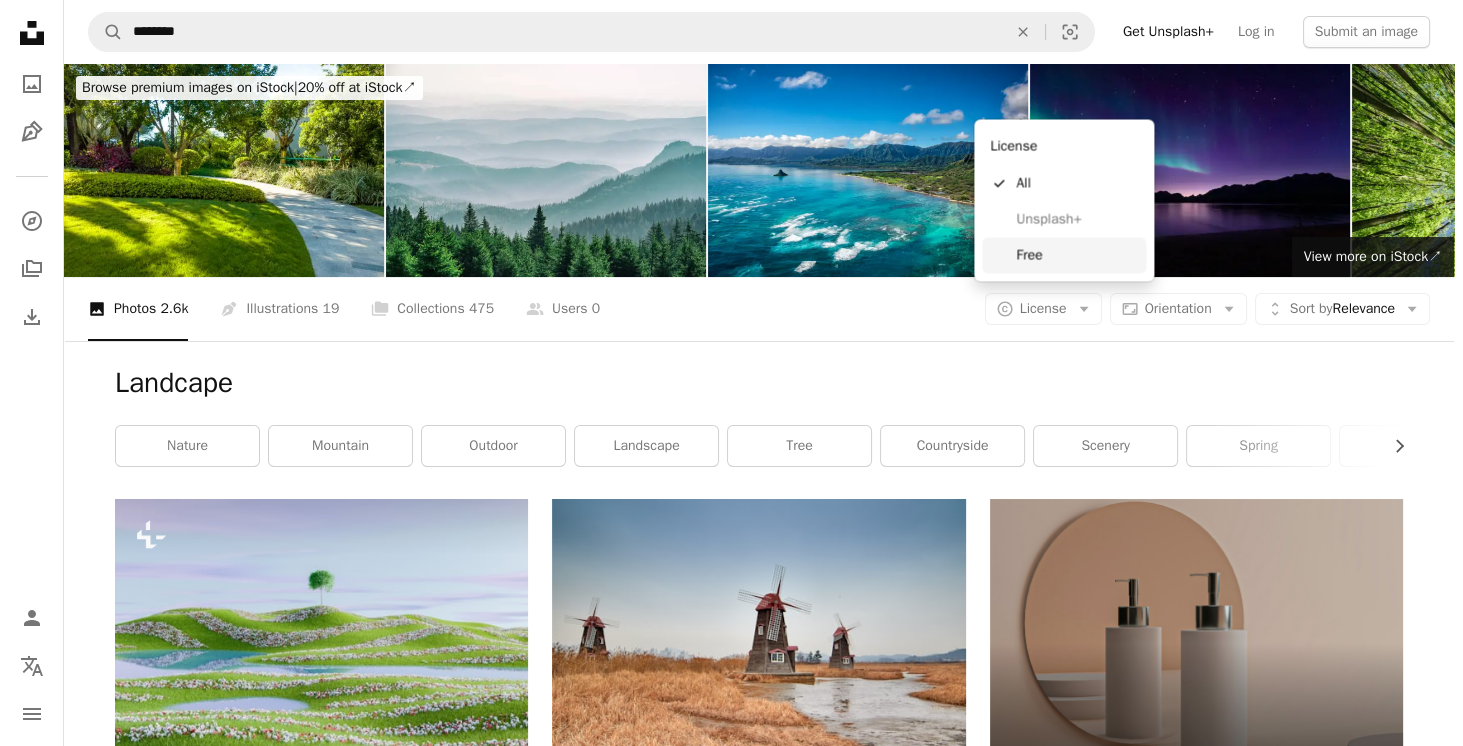 click on "Free" at bounding box center (1077, 255) 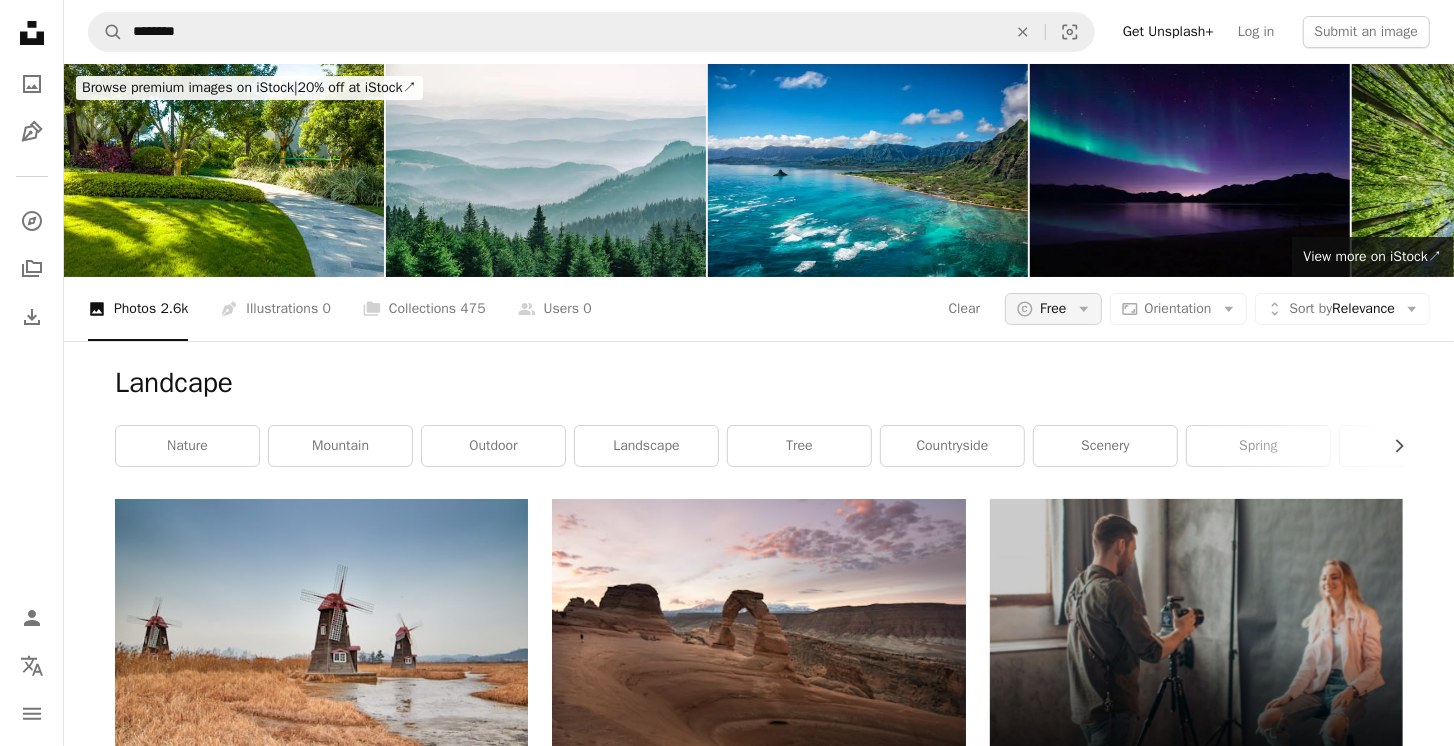 click 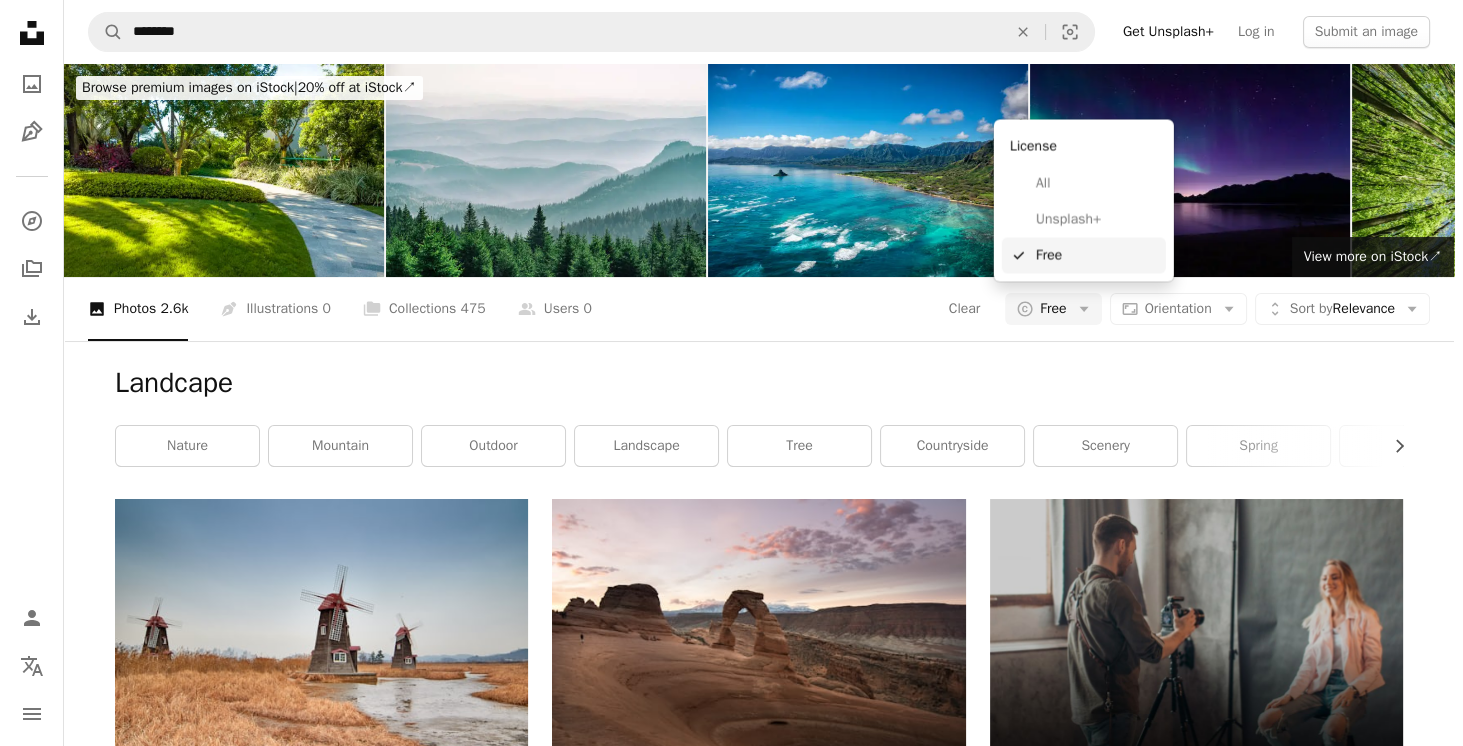 click on "Unsplash+" at bounding box center [1097, 219] 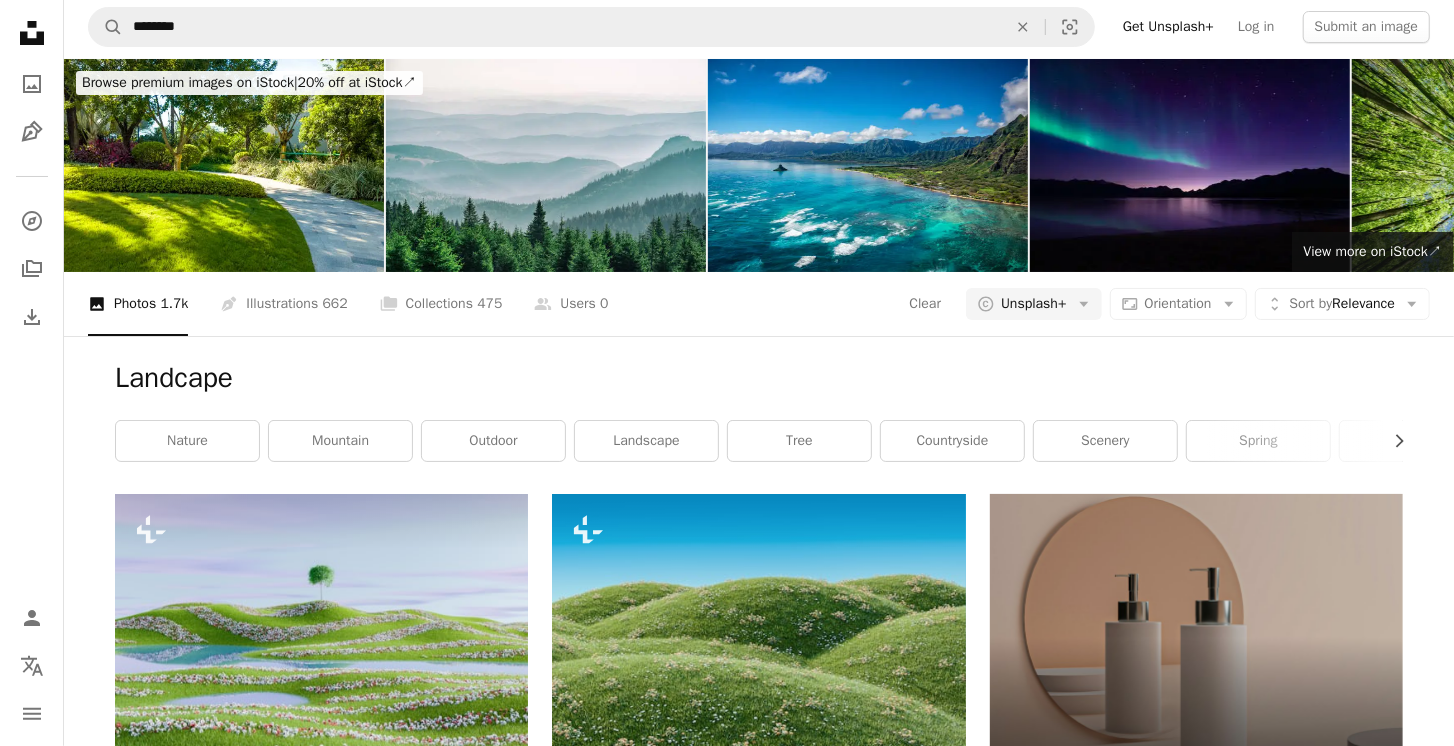 scroll, scrollTop: 0, scrollLeft: 0, axis: both 